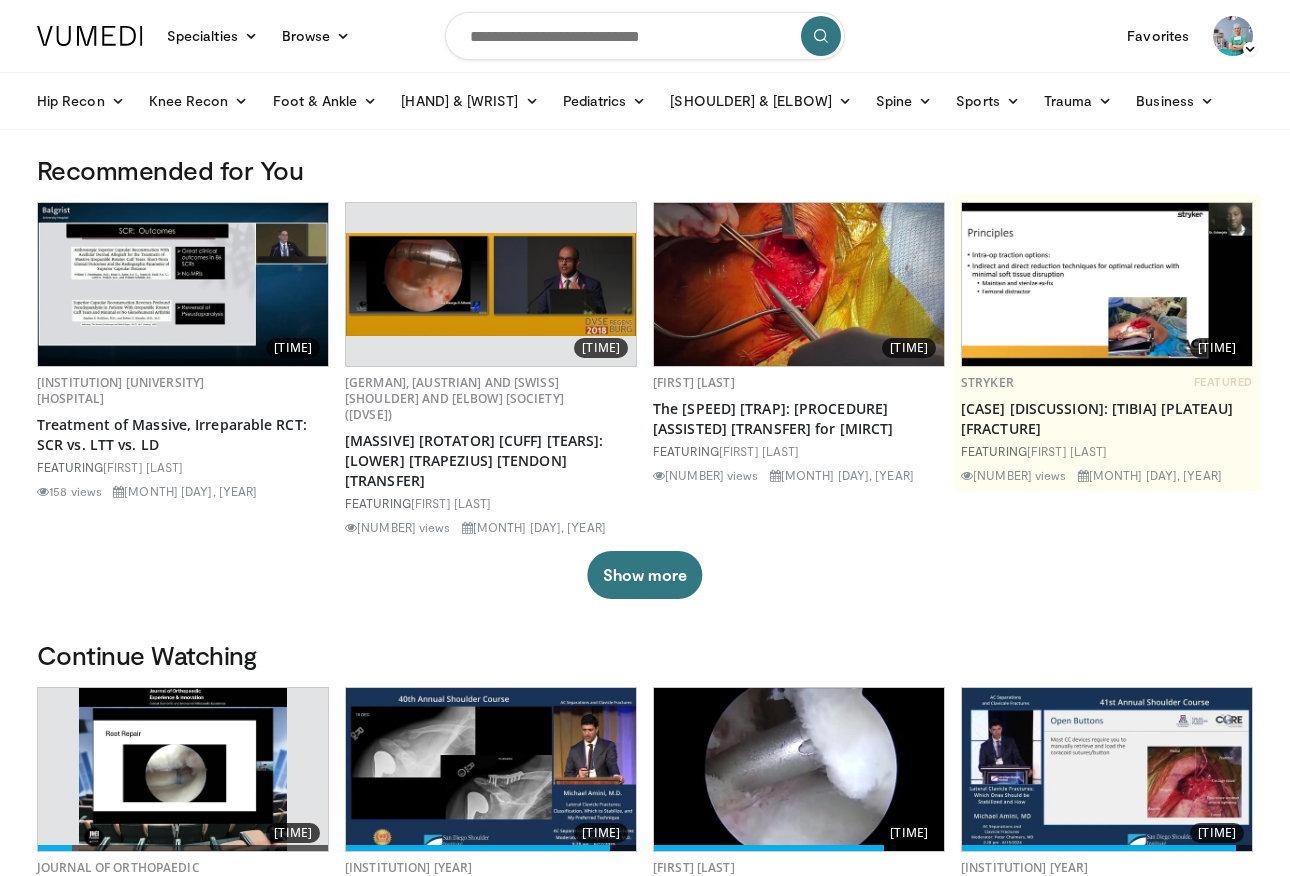 scroll, scrollTop: 0, scrollLeft: 0, axis: both 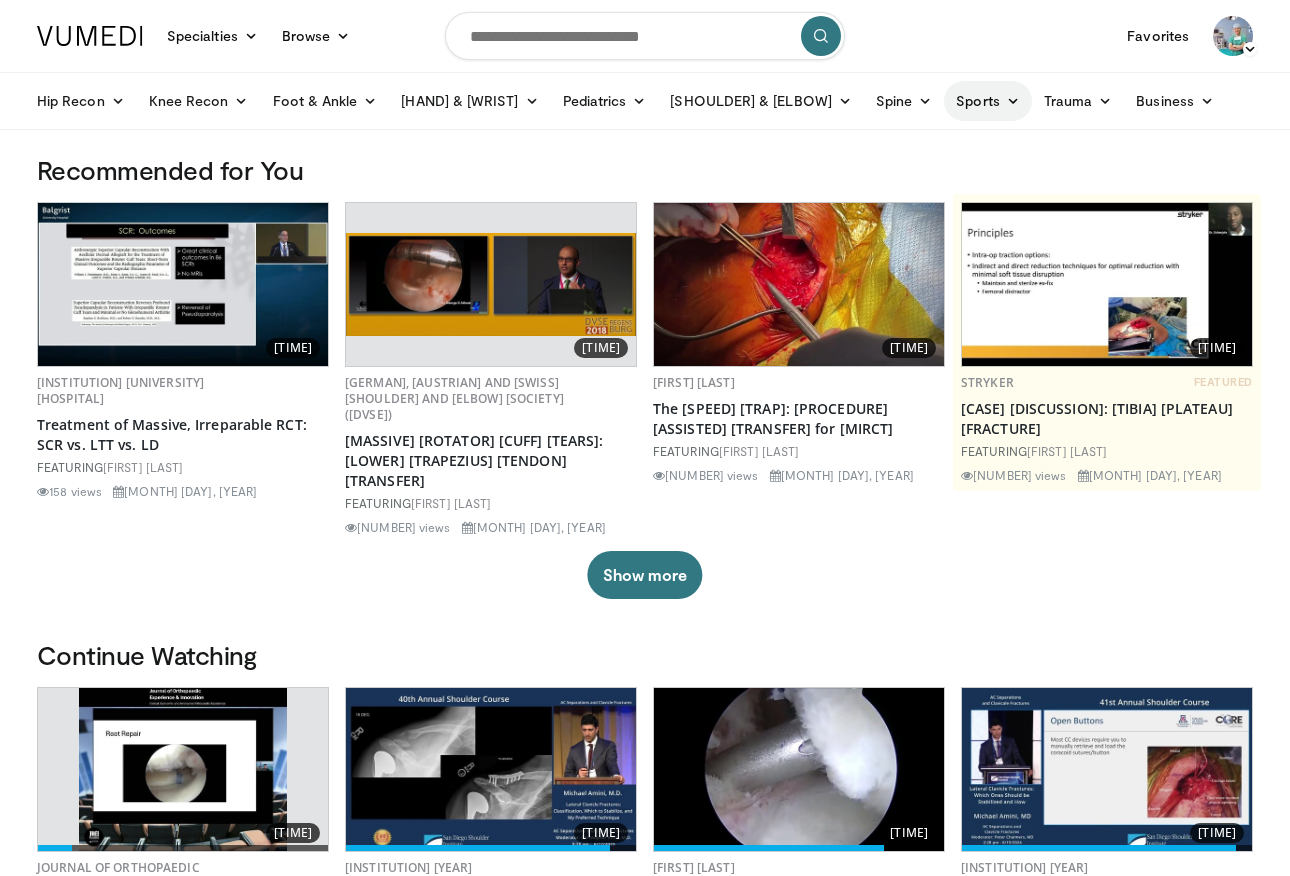 click on "Sports" at bounding box center (988, 101) 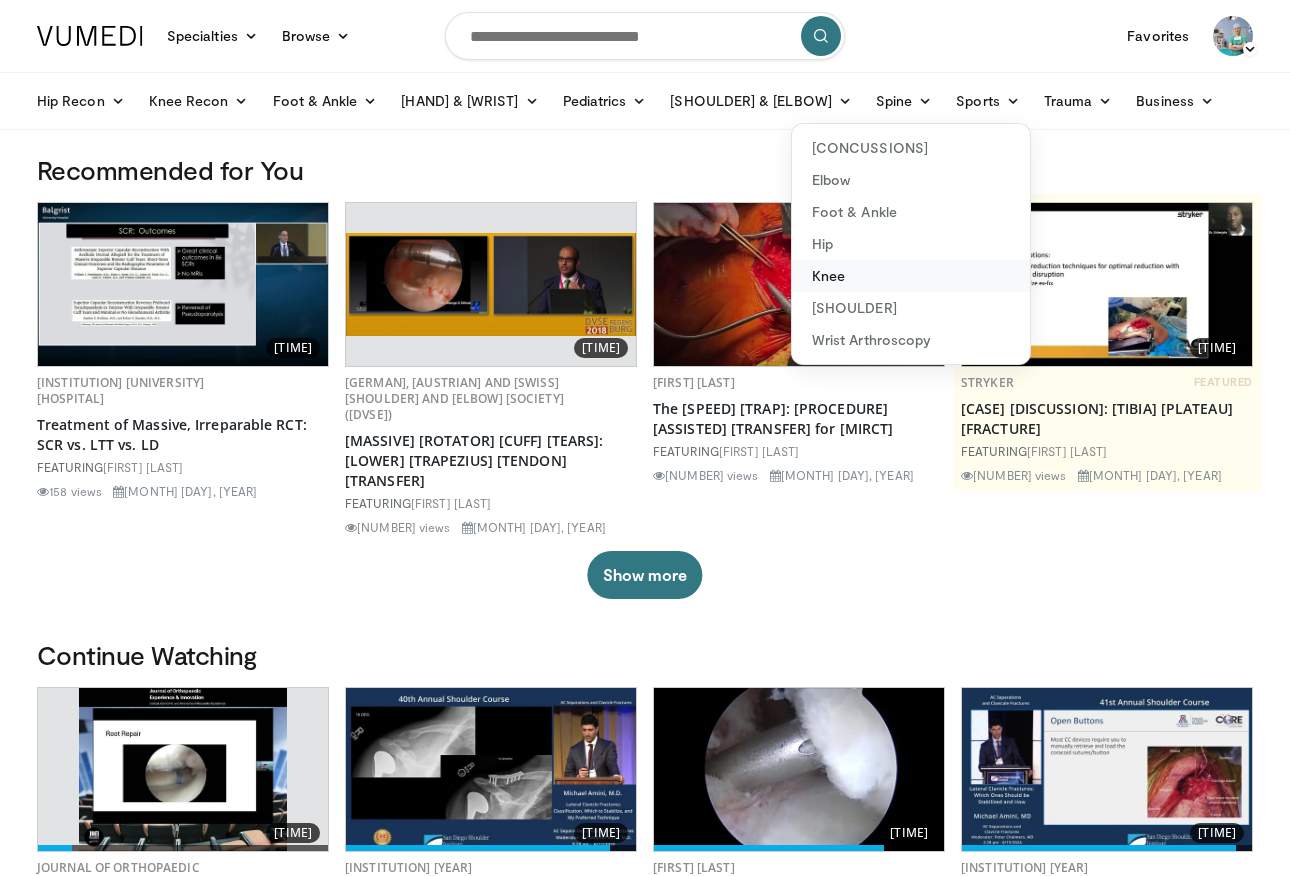 click on "Knee" at bounding box center (911, 276) 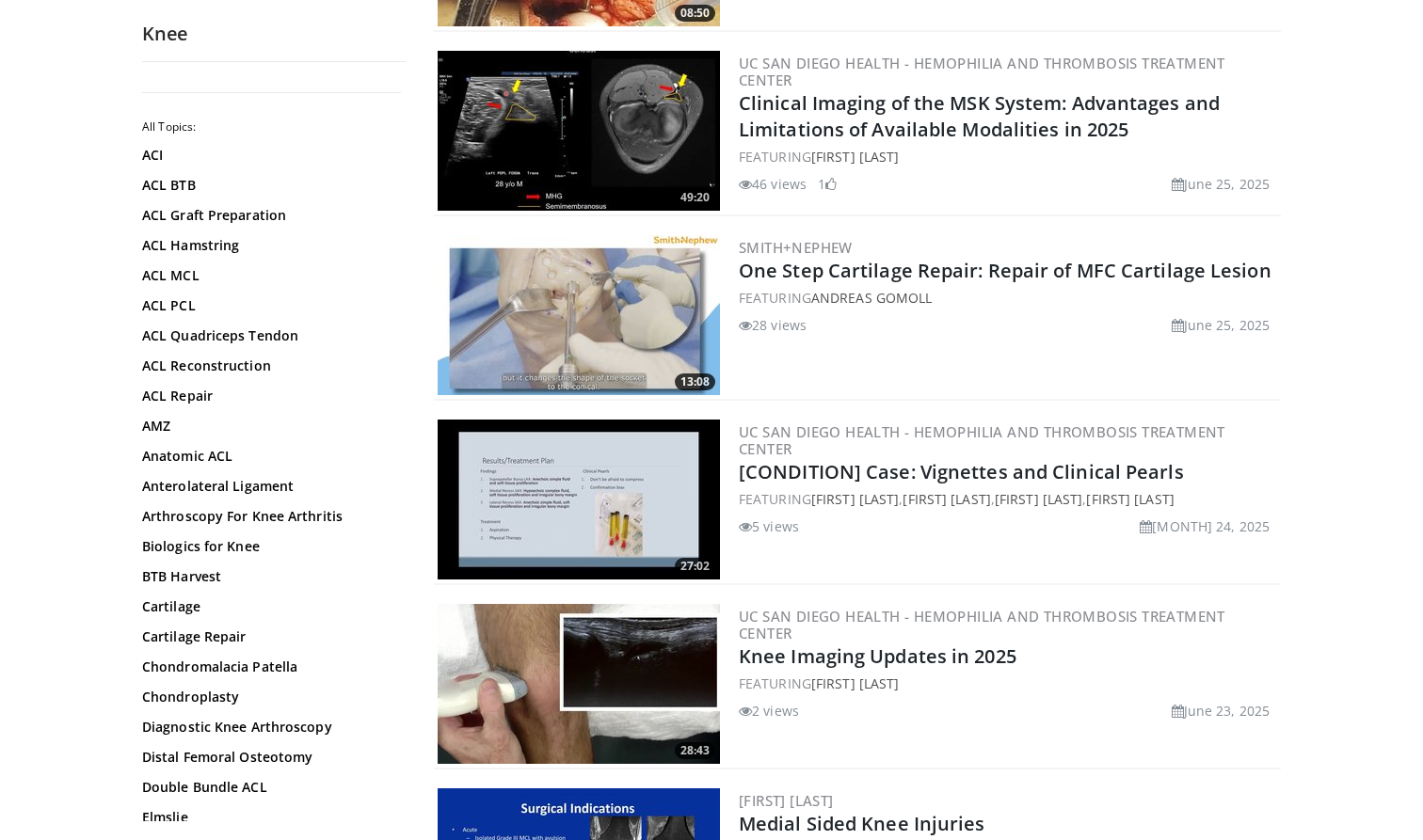 scroll, scrollTop: 542, scrollLeft: 0, axis: vertical 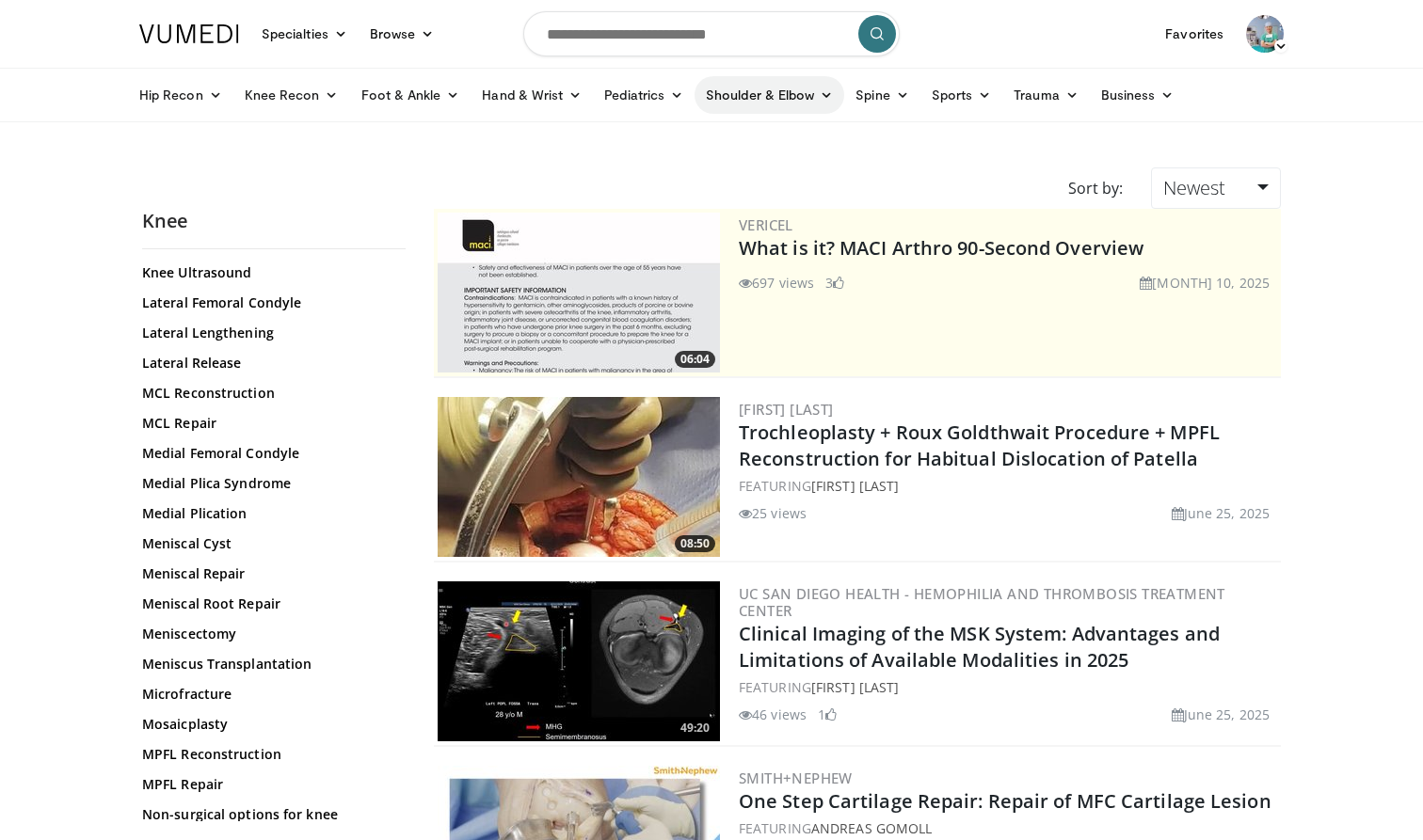 click on "Shoulder & Elbow" at bounding box center [769, 95] 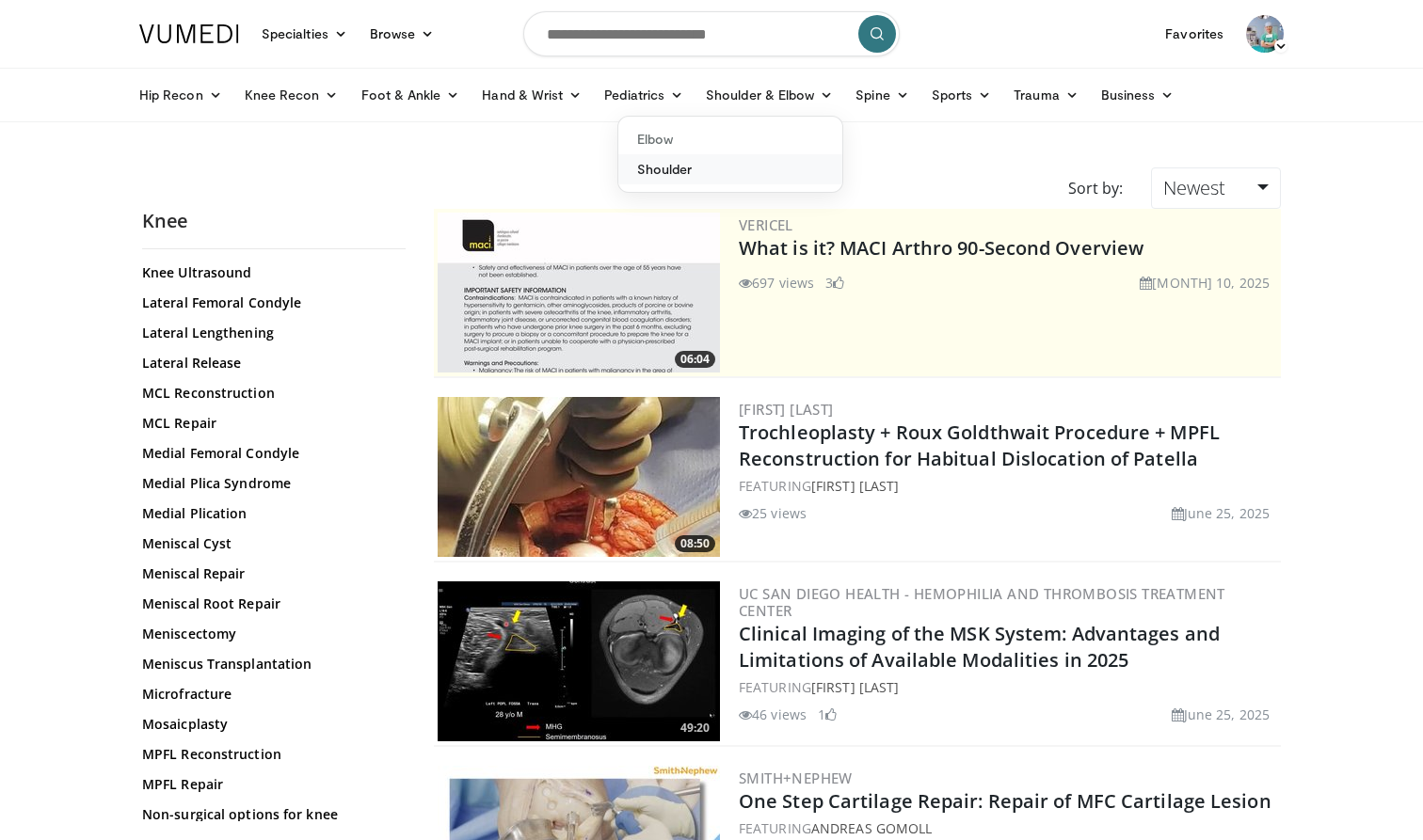 click on "Shoulder" at bounding box center (730, 169) 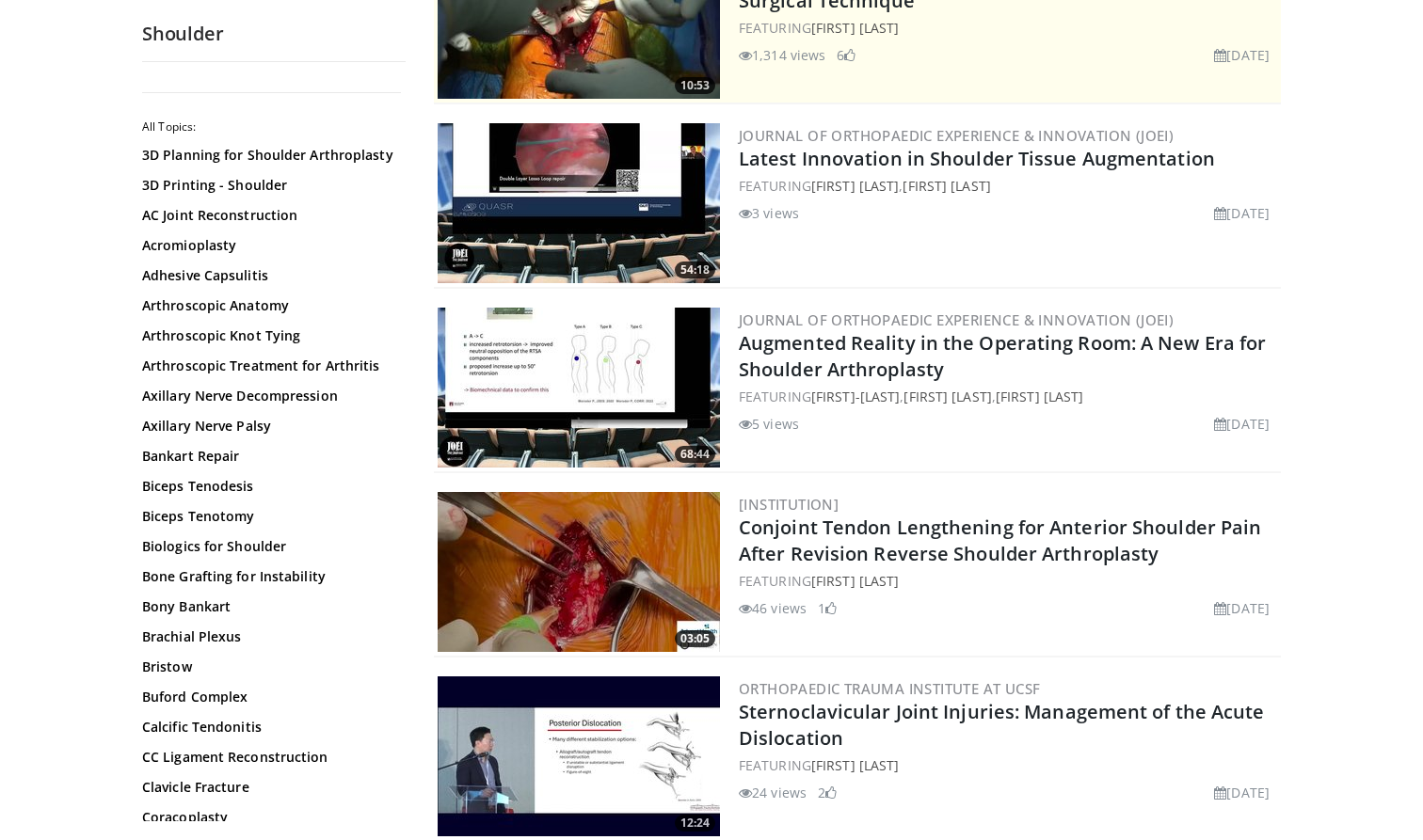 scroll, scrollTop: 278, scrollLeft: 0, axis: vertical 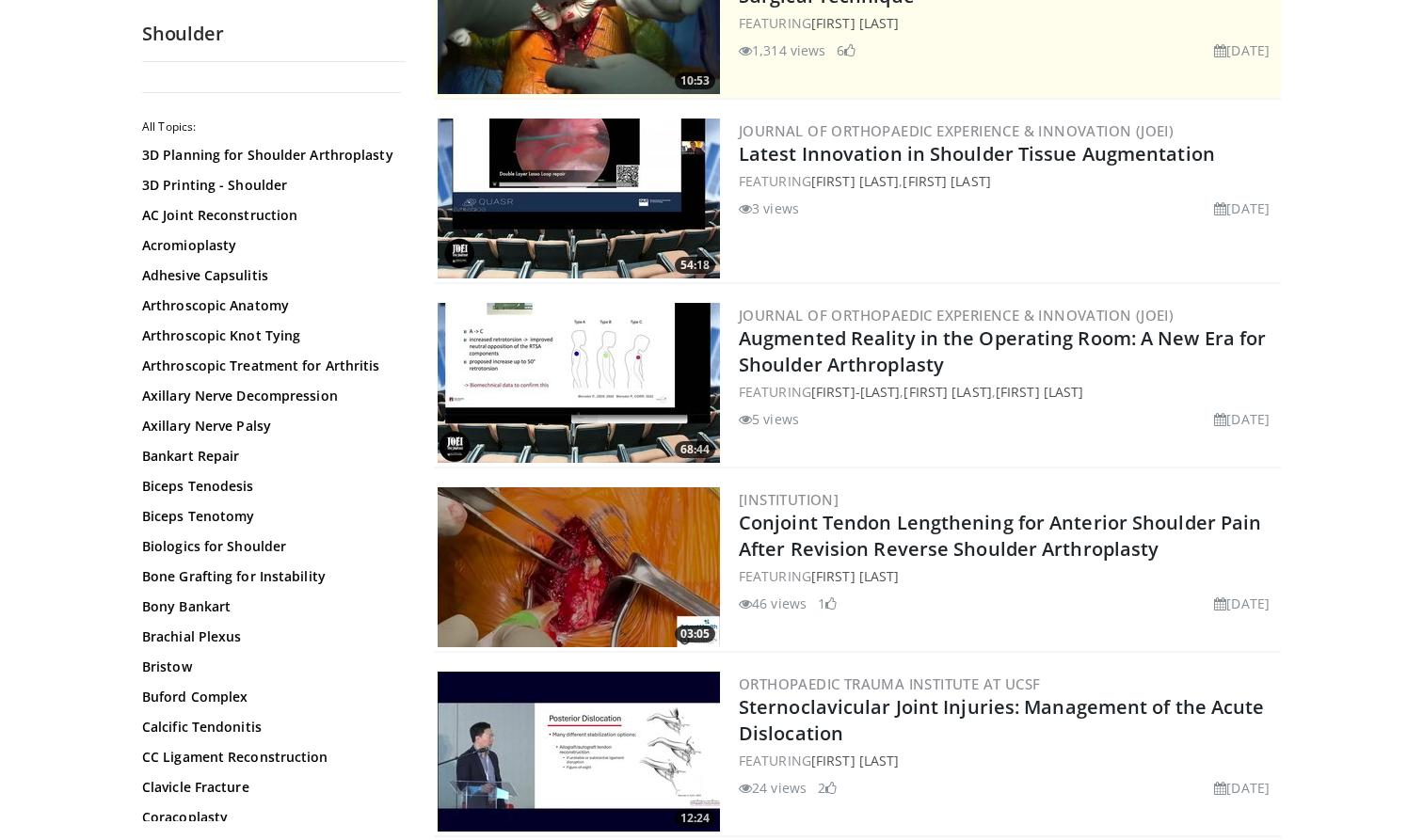 click on "Specialties
Adult & Family Medicine
Allergy, Asthma, Immunology
Anesthesiology
Cardiology
Dental
Dermatology
Endocrinology
Gastroenterology & Hepatology
General Surgery
Hematology & Oncology
Infectious Disease
Nephrology
Neurology
Neurosurgery
Obstetrics & Gynecology
Ophthalmology
Oral Maxillofacial
Orthopaedics
Otolaryngology
Pediatrics
Plastic Surgery
Podiatry
Psychiatry
Pulmonology
Radiation Oncology
Radiology
Rheumatology
Urology" at bounding box center (712, 2341) 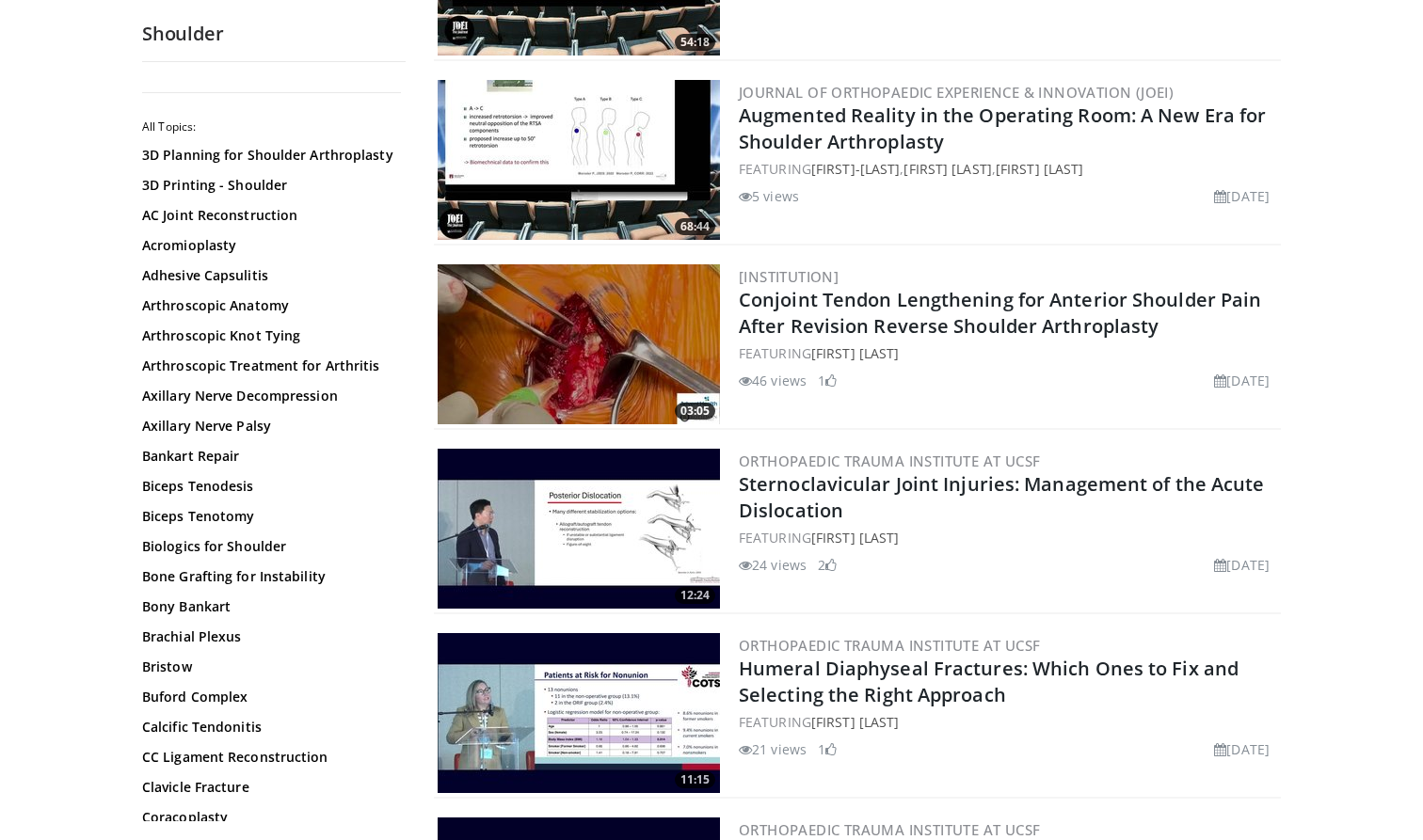 scroll, scrollTop: 505, scrollLeft: 0, axis: vertical 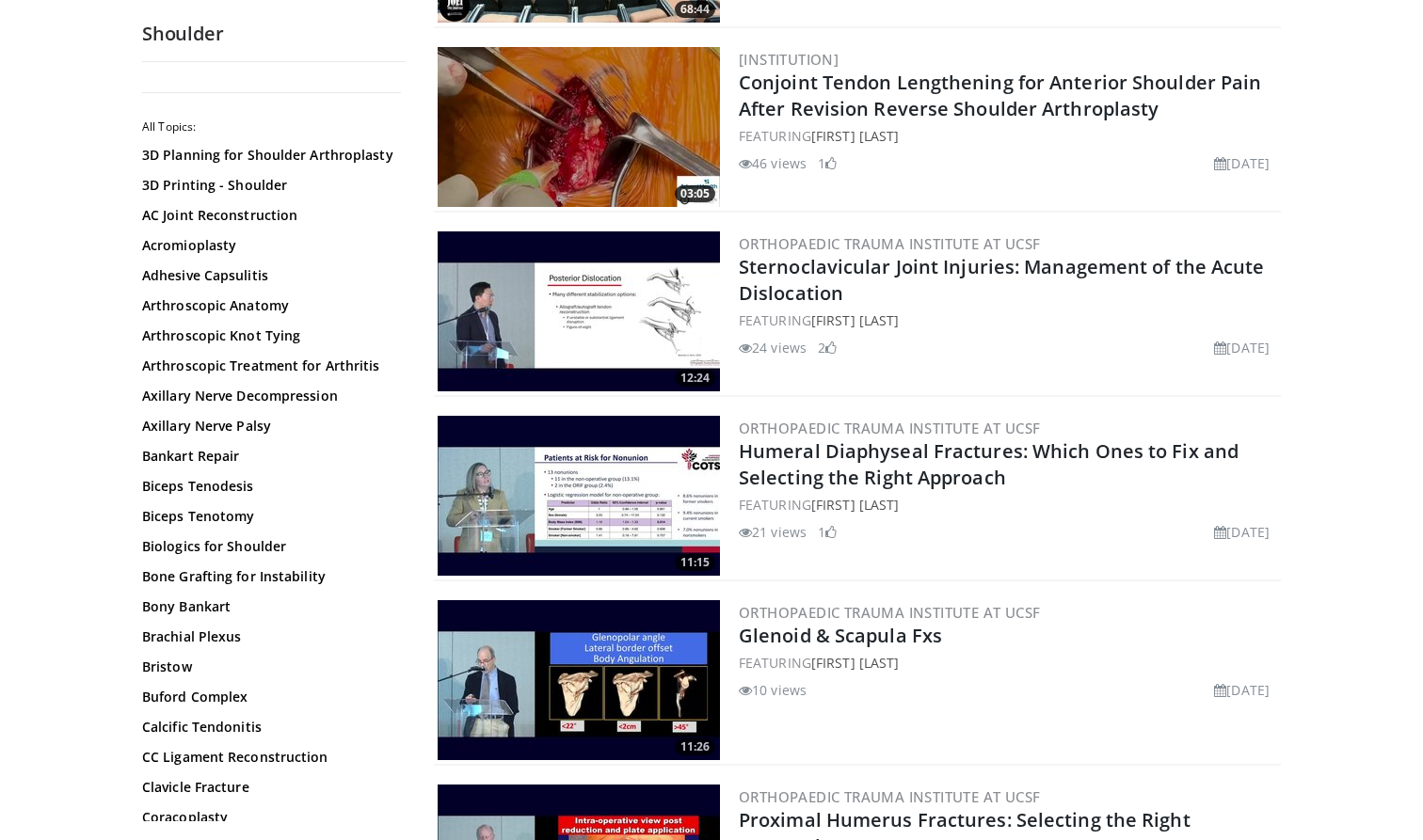 click on "3D Planning for Shoulder Arthroplasty
3D Printing - Shoulder
AC Joint Reconstruction
Acromioplasty
Adhesive Capsulitis
Arthroscopic Anatomy
Arthroscopic Knot Tying
Arthroscopic Treatment for Arthritis
Axillary Nerve Decompression
Axillary Nerve Palsy
Bankart Repair
Biceps Tenodesis
Biceps Tenotomy
Biologics for Shoulder
Bone Grafting for Instability
Bony Bankart
Brachial Plexus
Bristow
Buford Complex
Calcific Tendonitis
CC Ligament Reconstruction
Clavicle Fracture
Coracoplasty
Deltopectoral Approach
Distal Clavicle Resection
HAGL" at bounding box center [271, 1339] 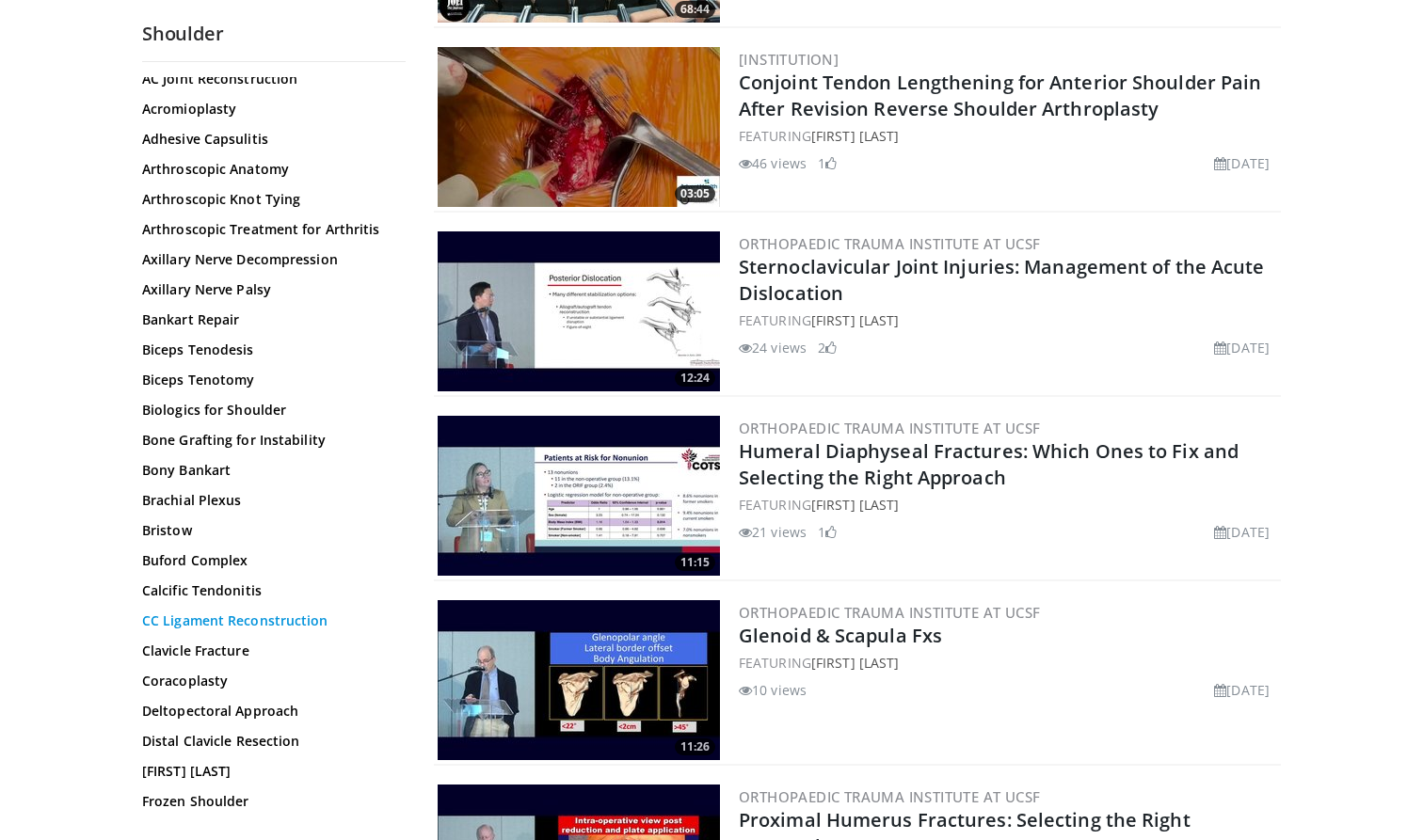 scroll, scrollTop: 139, scrollLeft: 0, axis: vertical 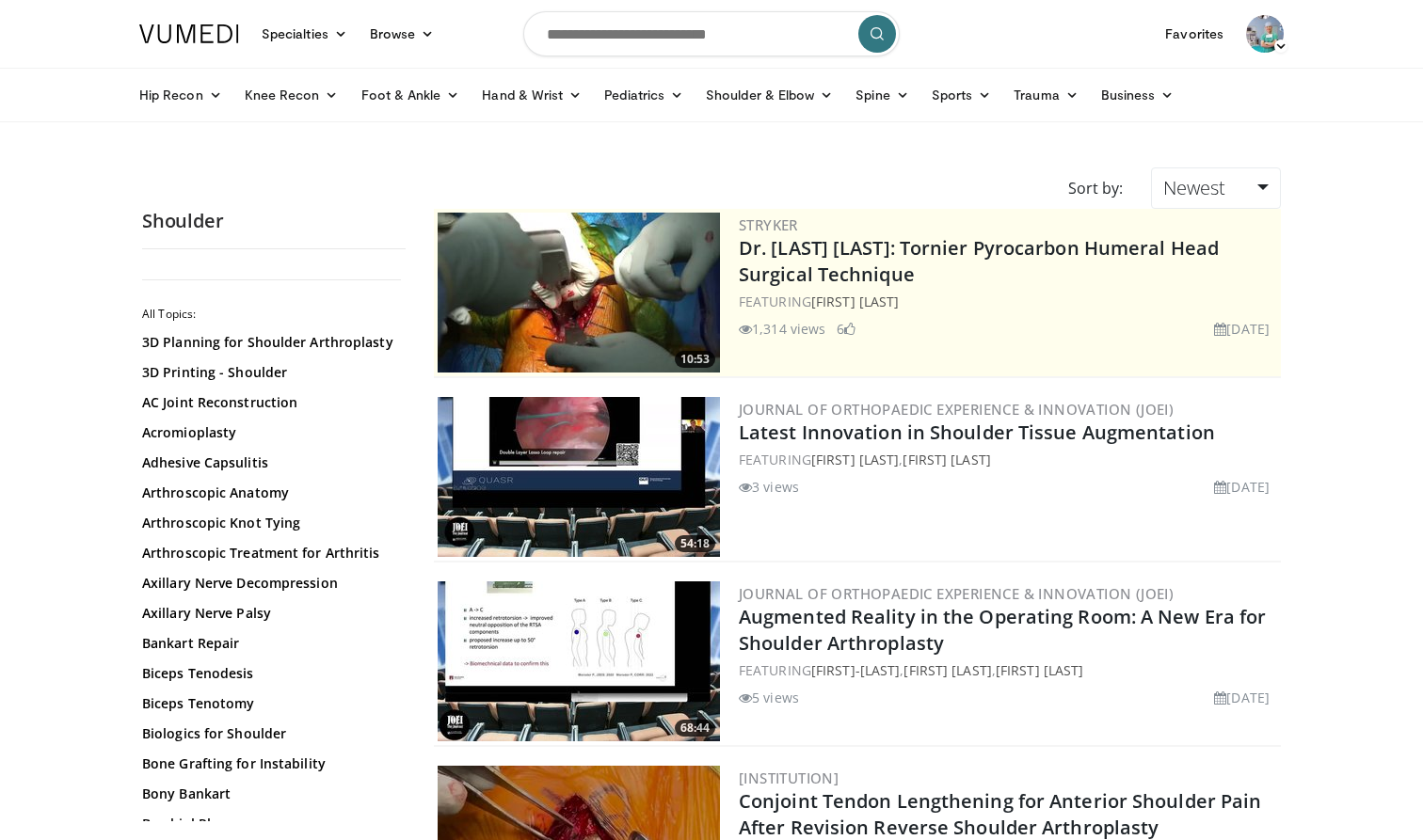 click at bounding box center (712, 34) 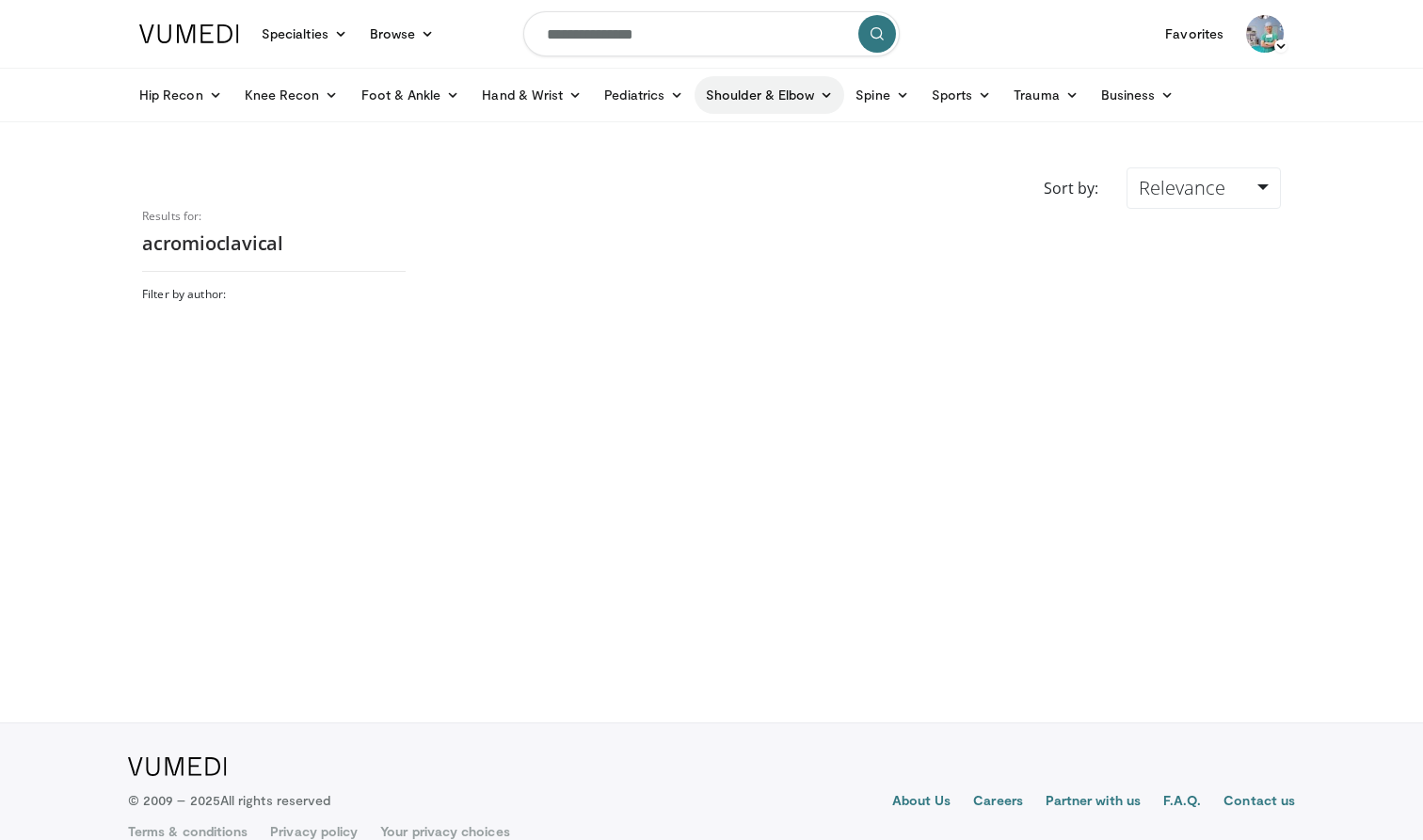 scroll, scrollTop: 0, scrollLeft: 0, axis: both 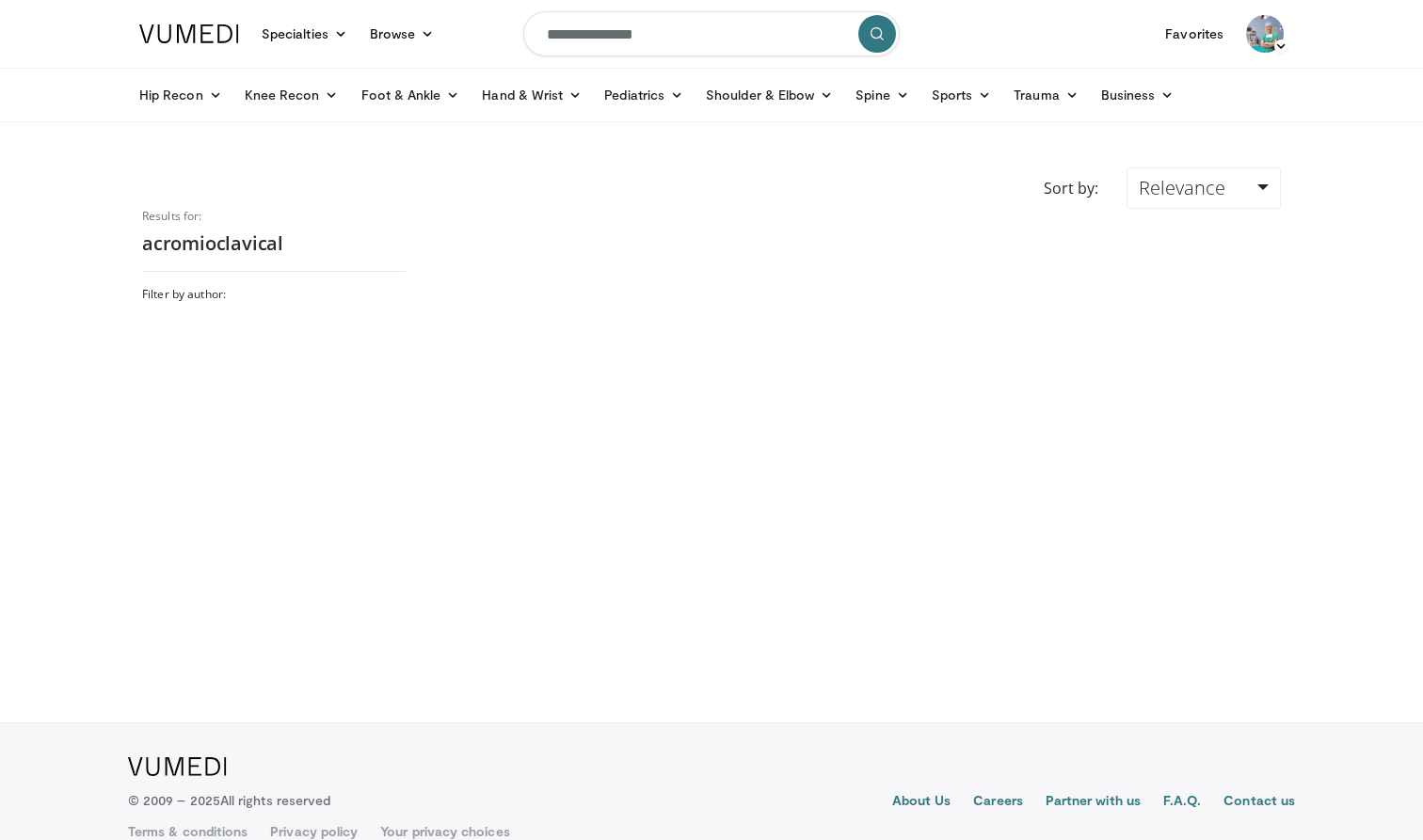 click on "**********" at bounding box center [712, 34] 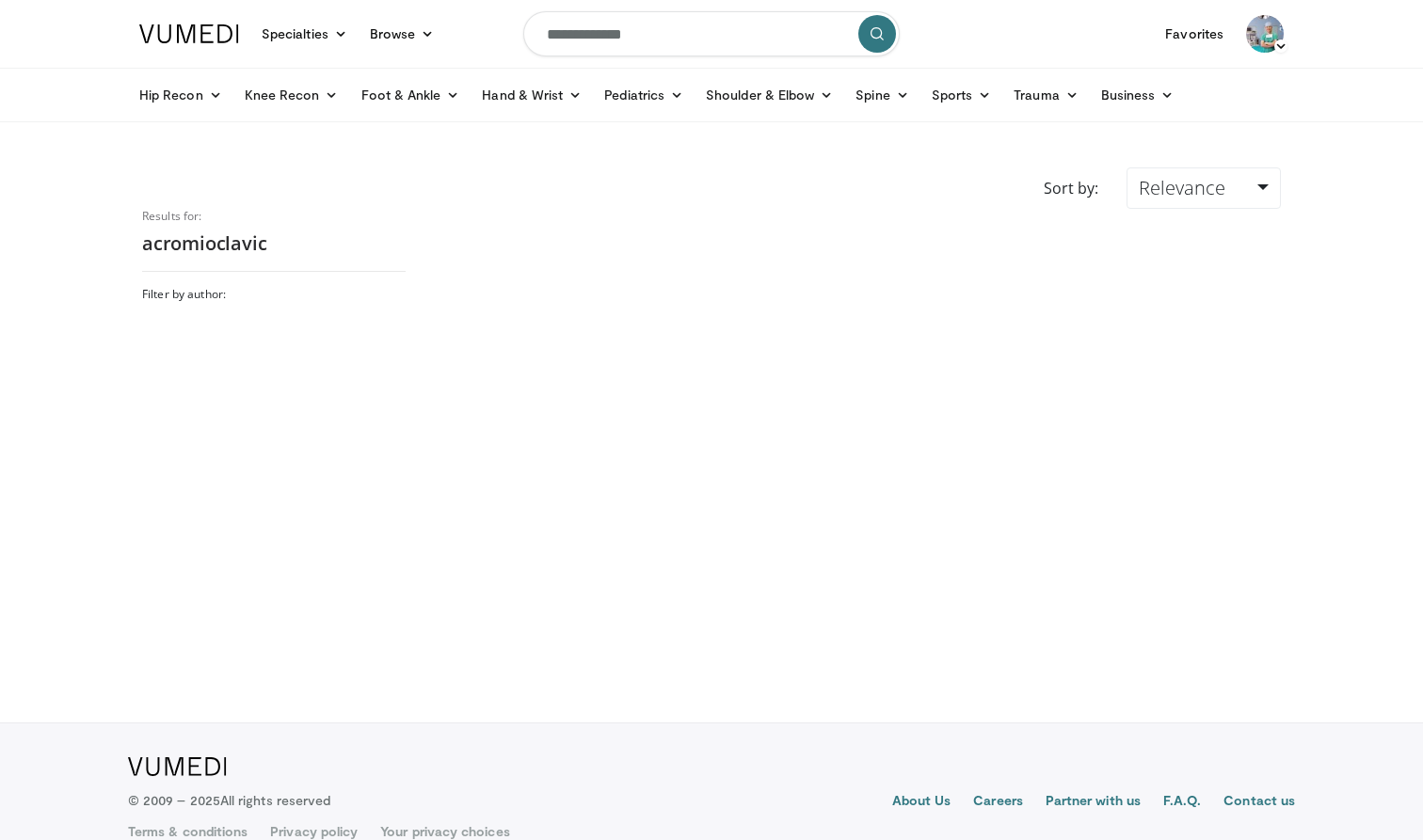 scroll, scrollTop: 0, scrollLeft: 0, axis: both 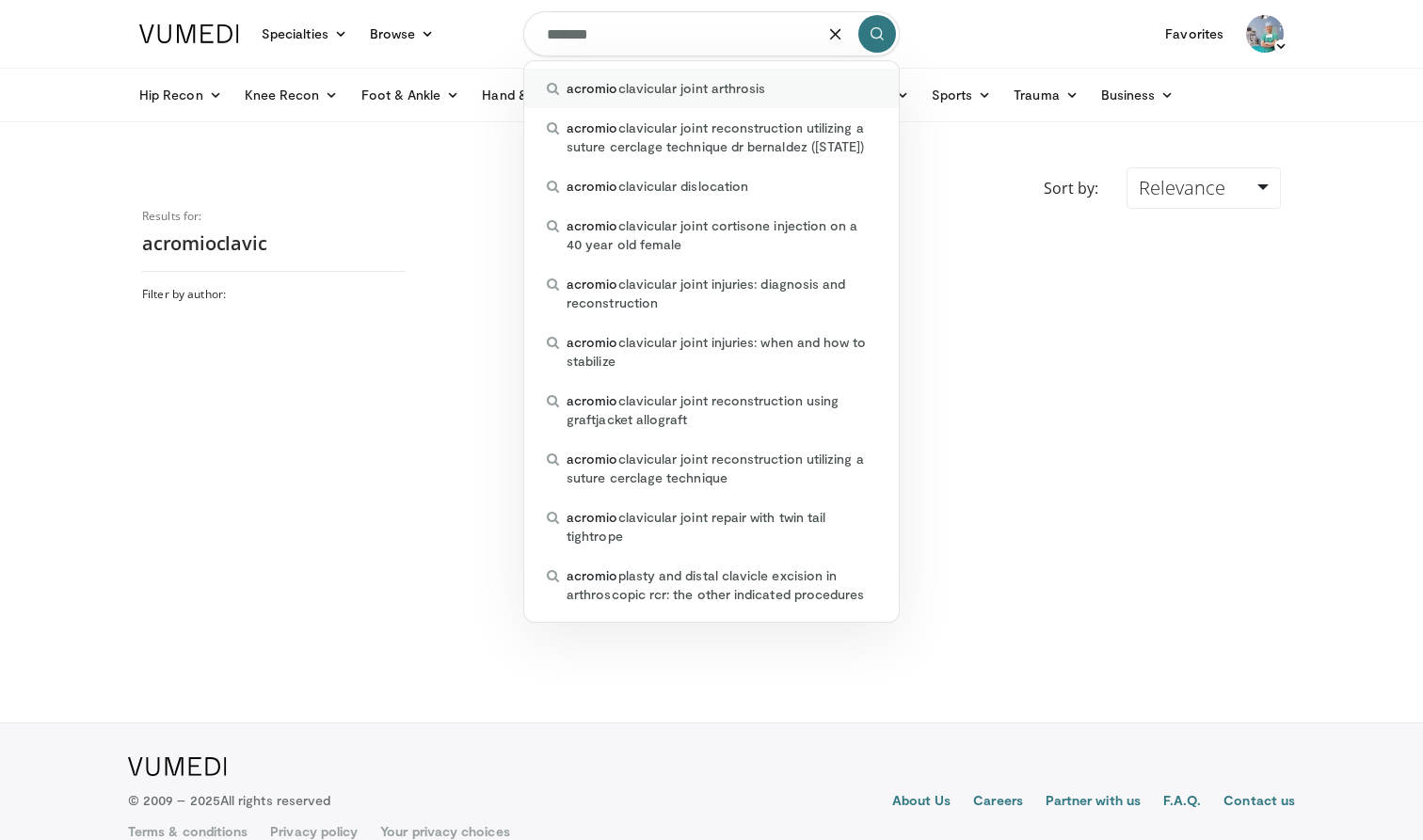 type on "*******" 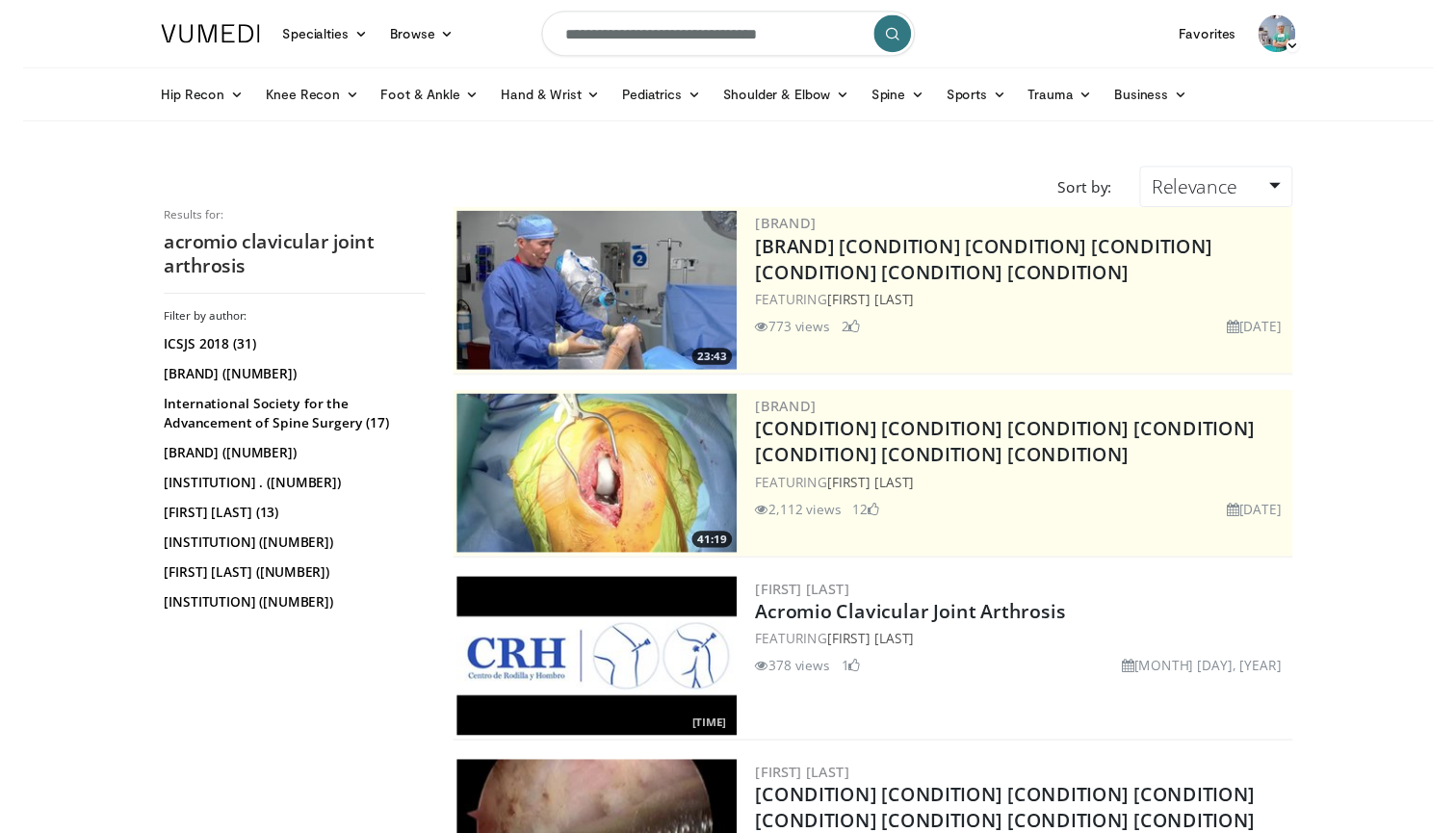 scroll, scrollTop: 0, scrollLeft: 0, axis: both 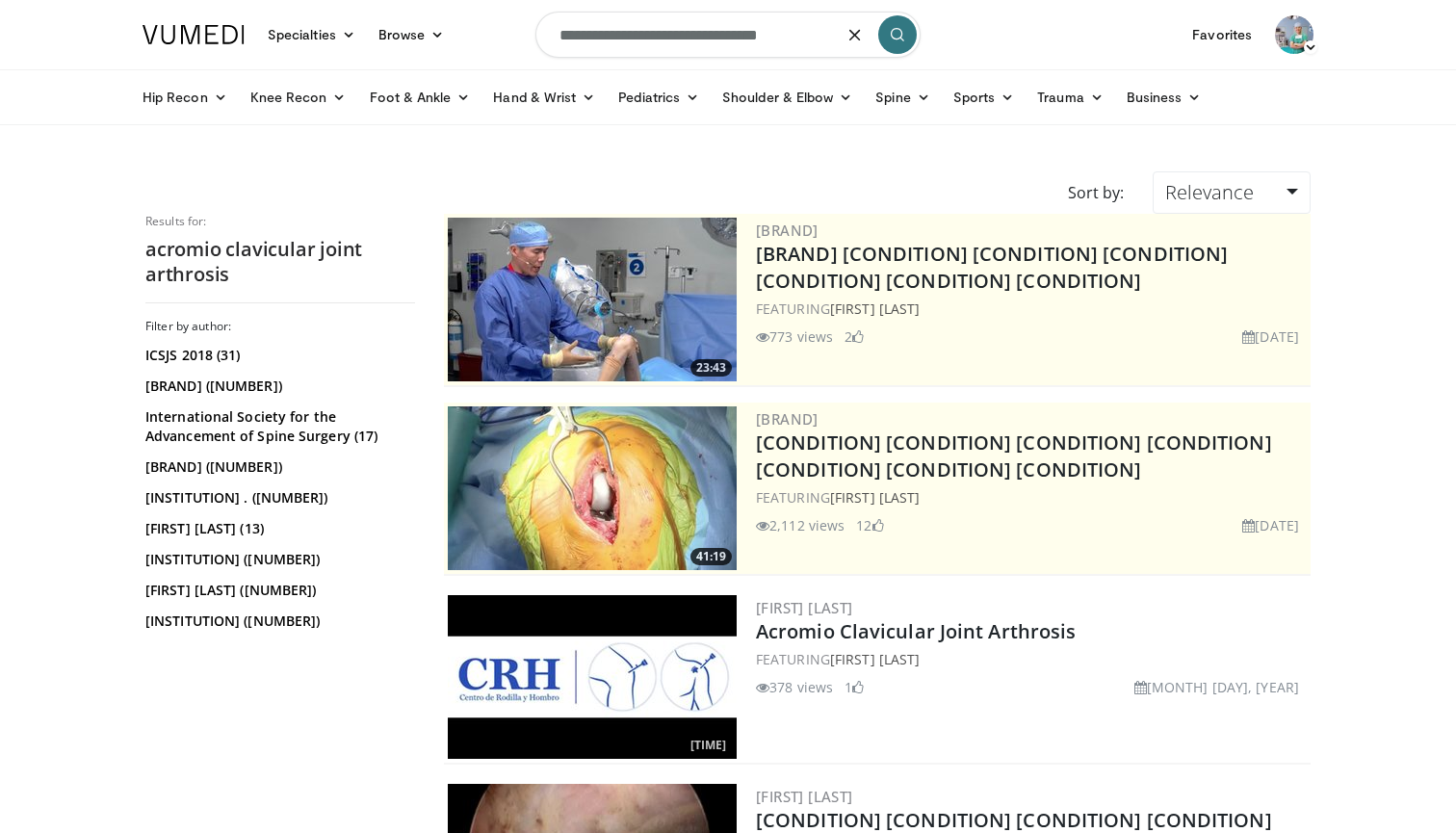 drag, startPoint x: 818, startPoint y: 36, endPoint x: 469, endPoint y: 36, distance: 349 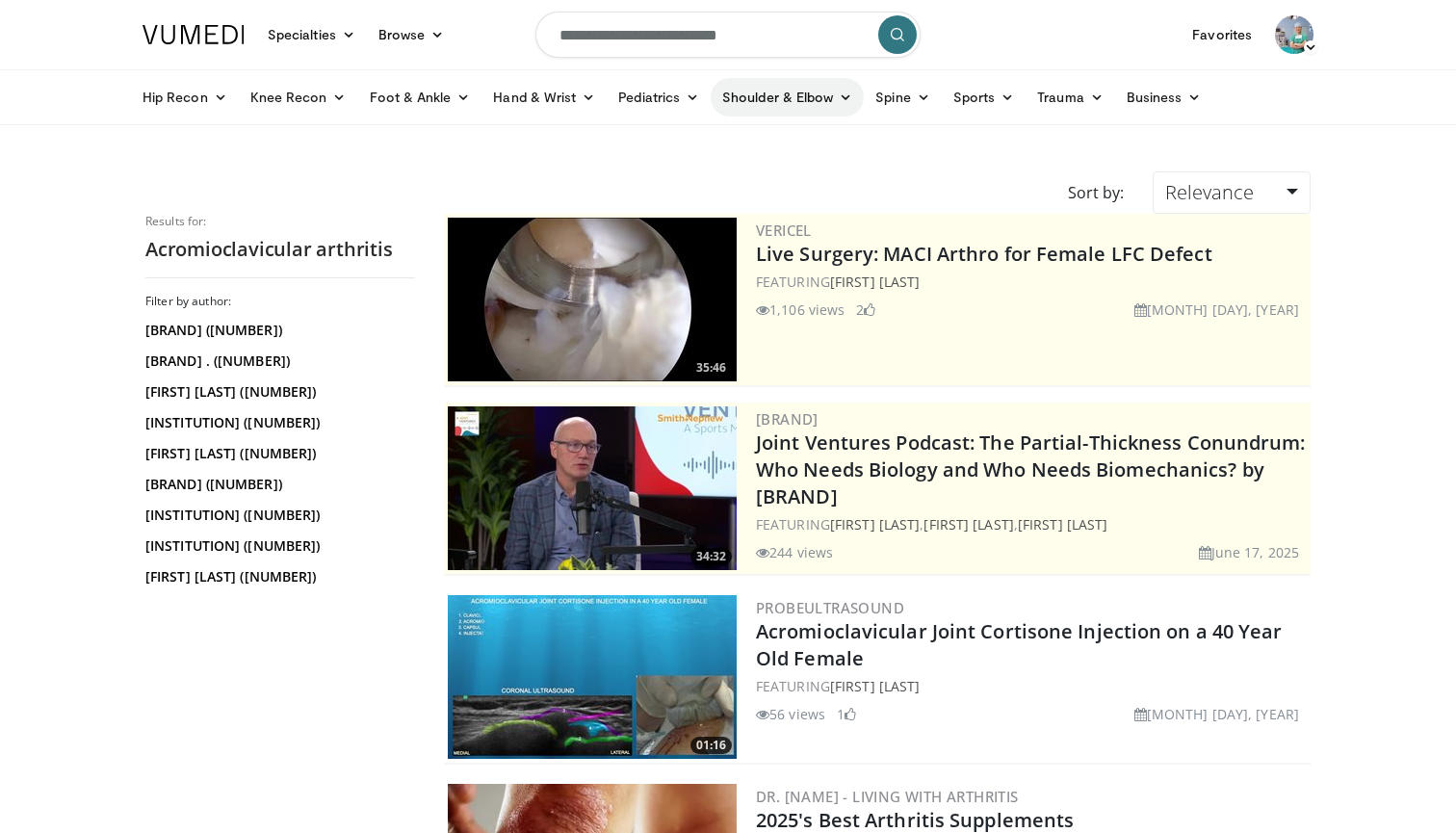 scroll, scrollTop: 0, scrollLeft: 0, axis: both 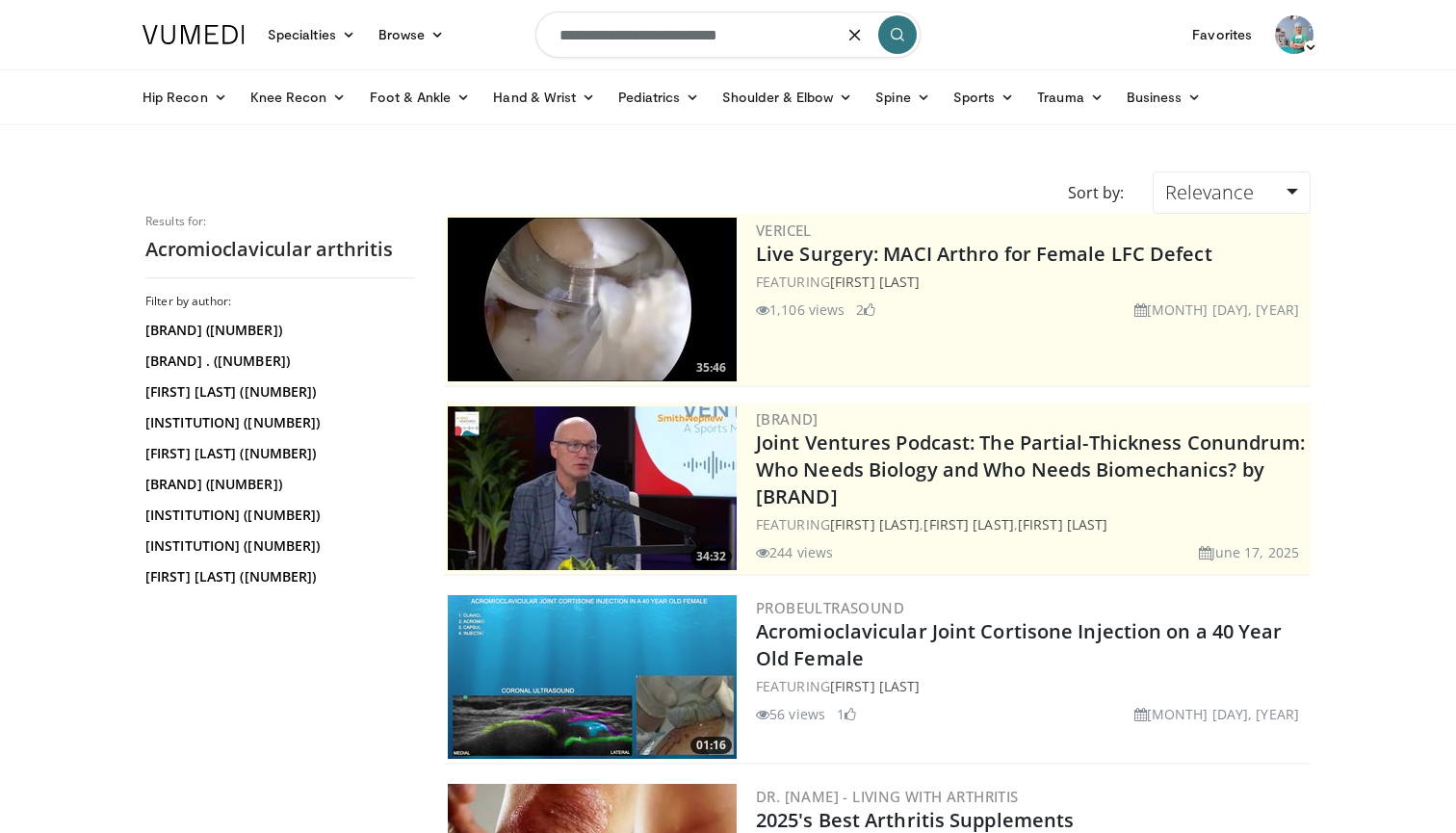 click on "**********" at bounding box center (728, 35) 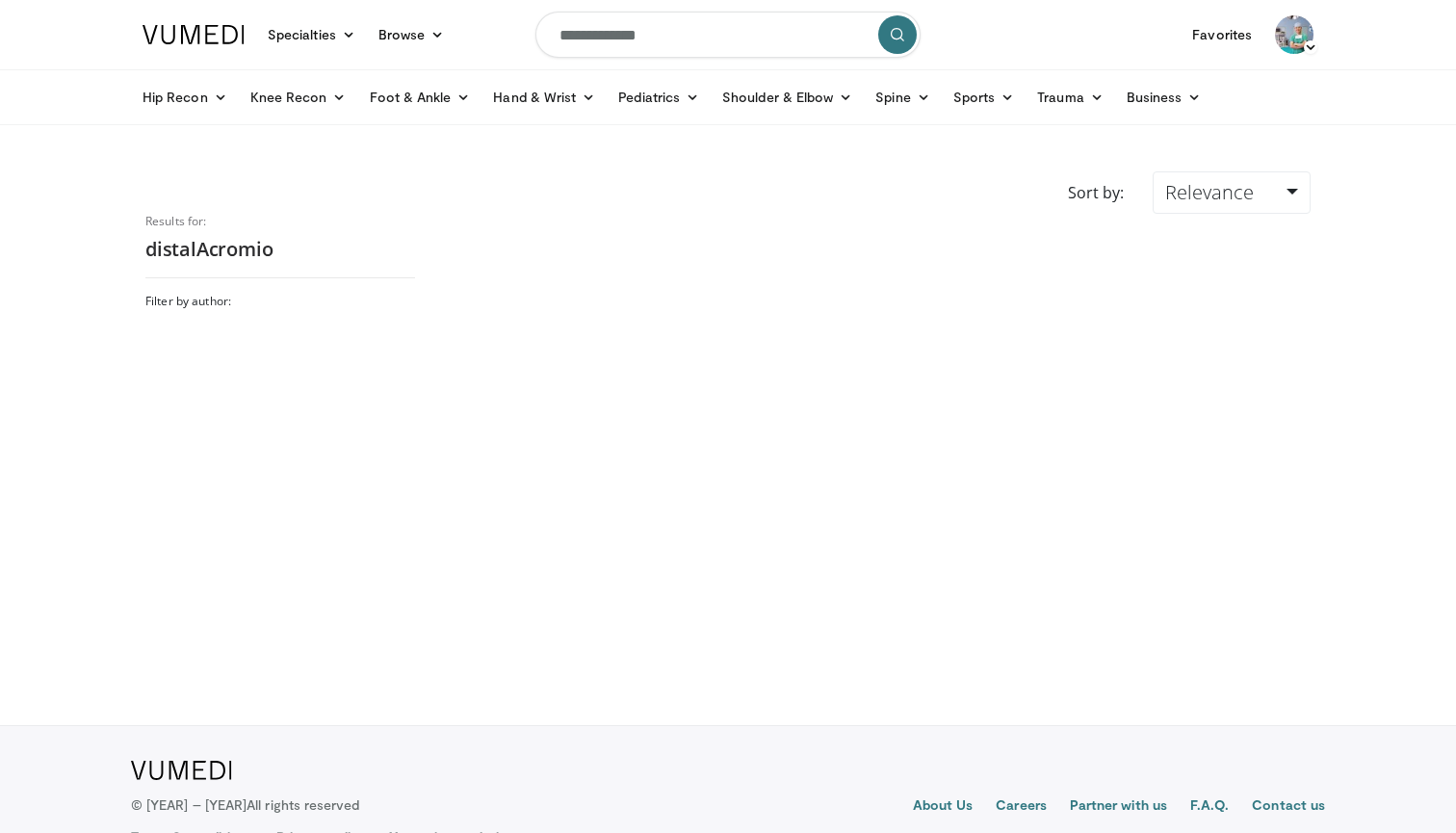 scroll, scrollTop: 0, scrollLeft: 0, axis: both 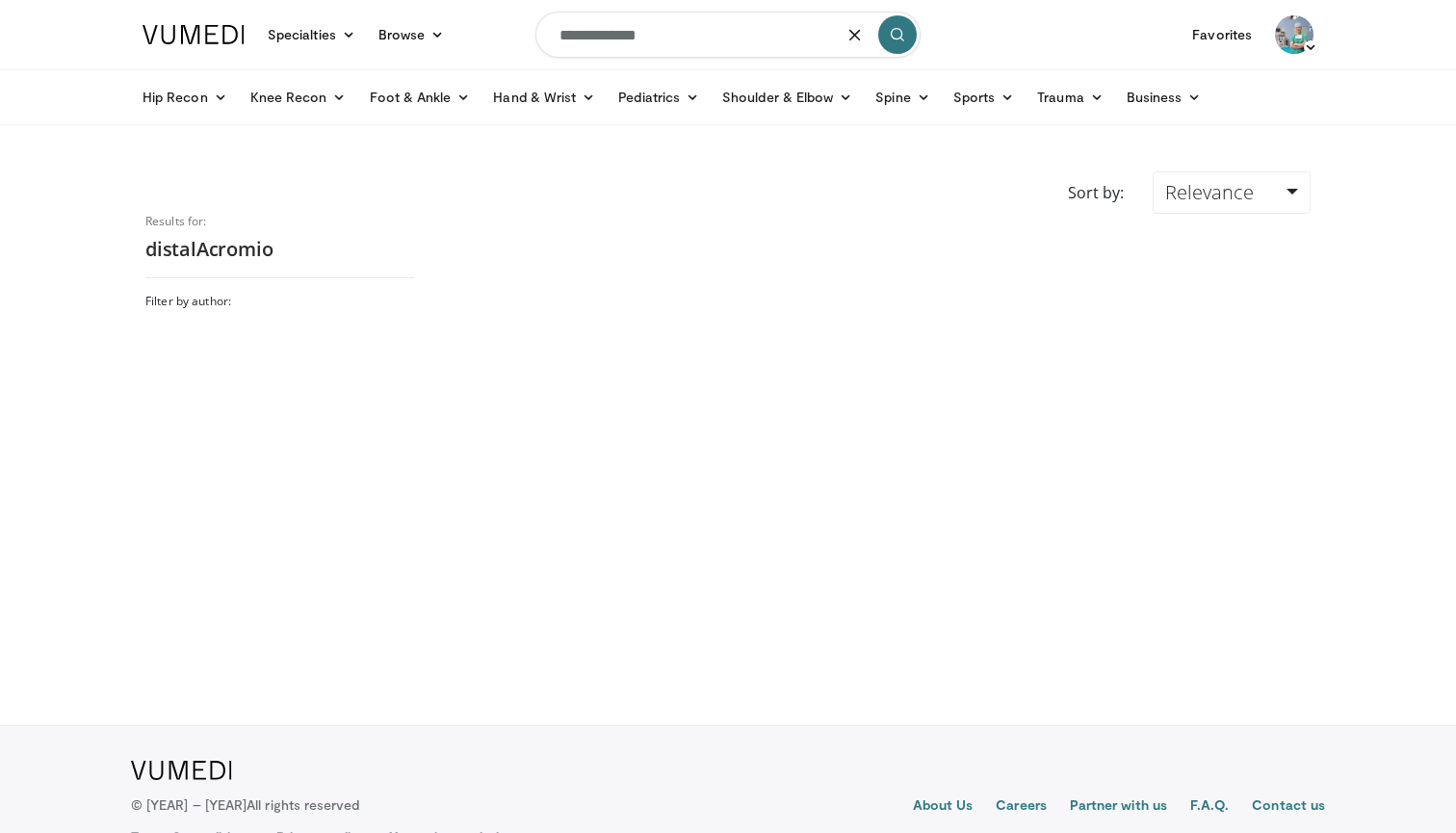click on "**********" at bounding box center [728, 35] 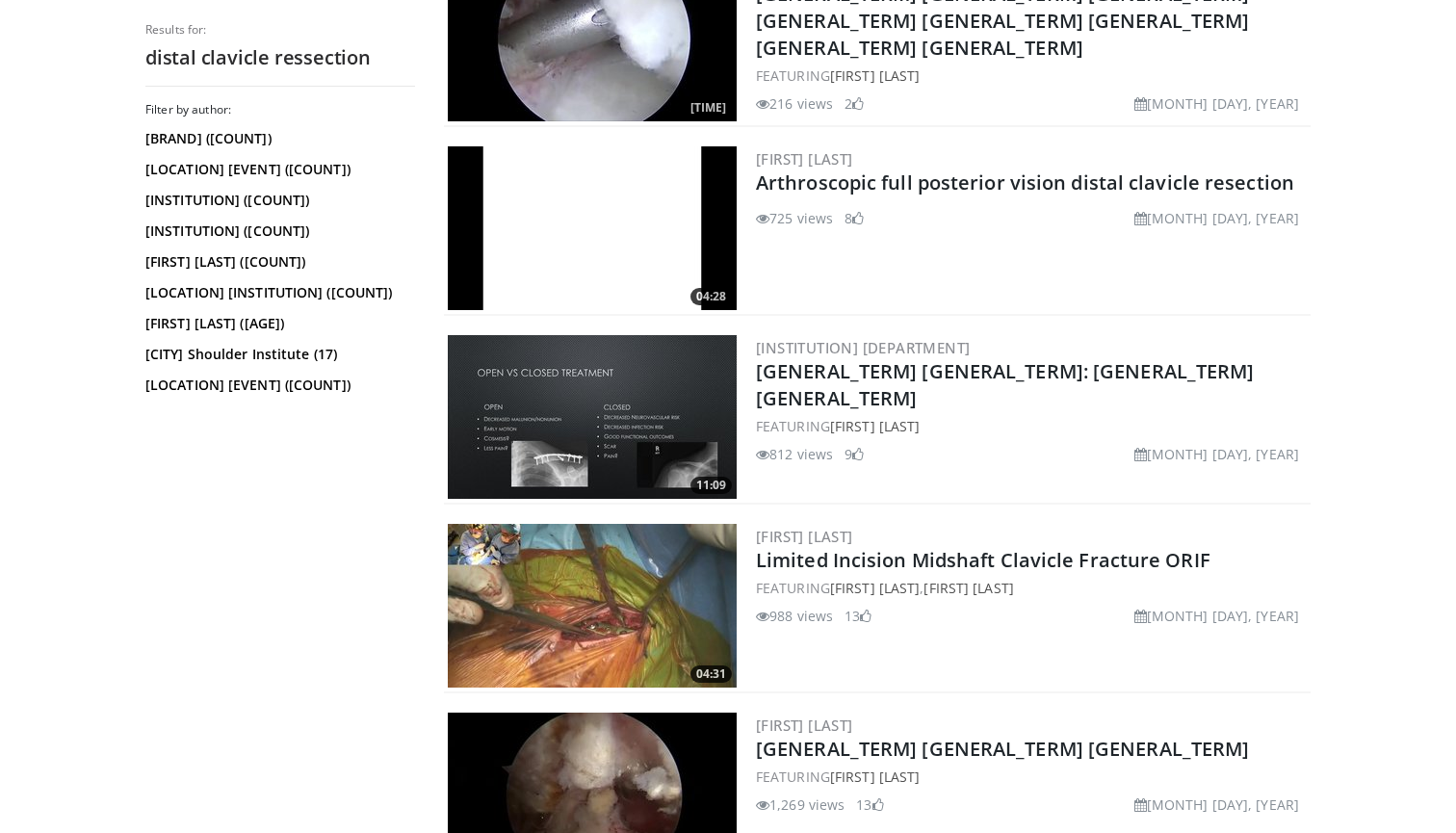 scroll, scrollTop: 1585, scrollLeft: 0, axis: vertical 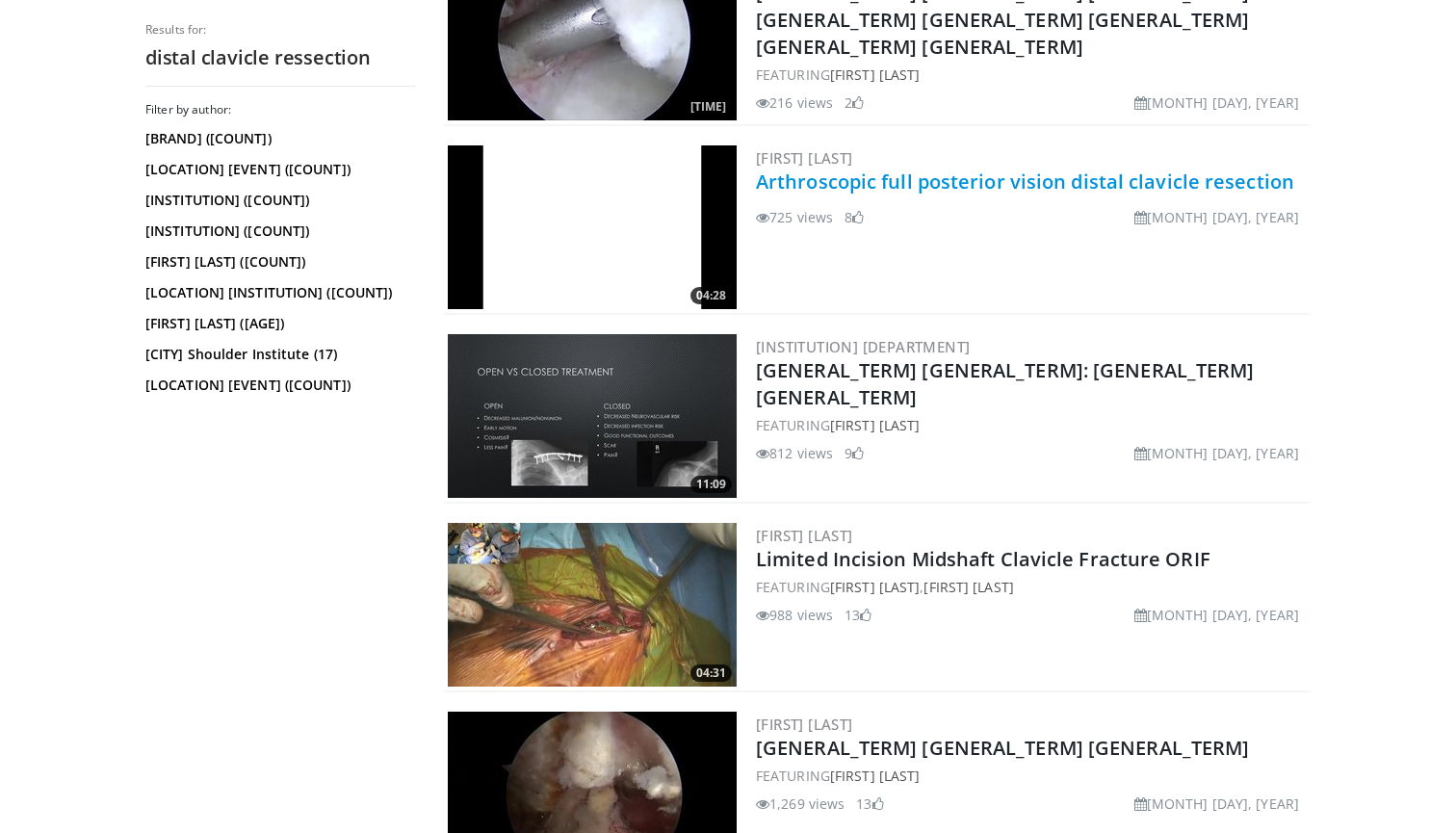 click on "Arthroscopic full posterior vision distal clavicle resection" at bounding box center (1025, 181) 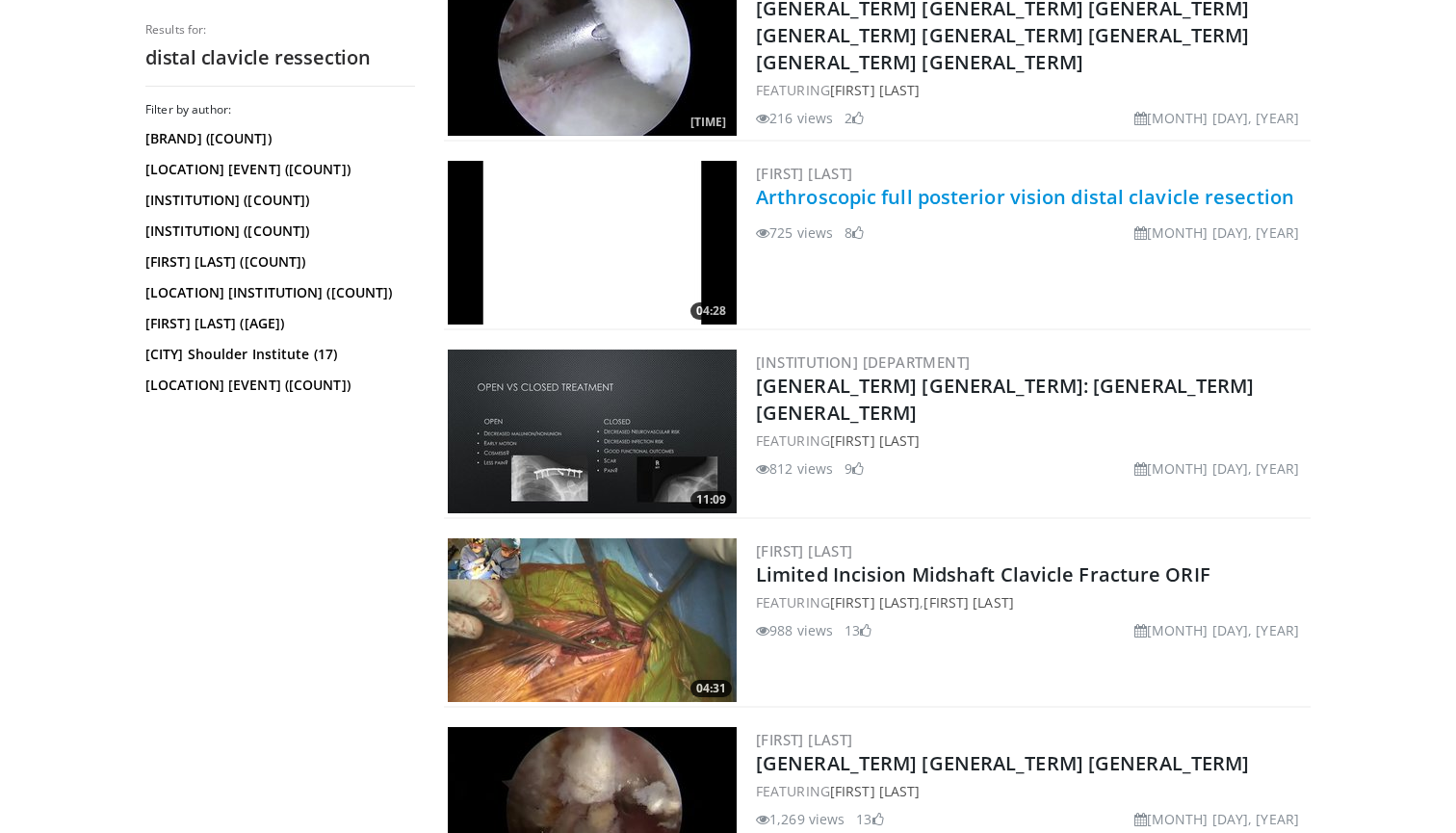 scroll, scrollTop: 1568, scrollLeft: 0, axis: vertical 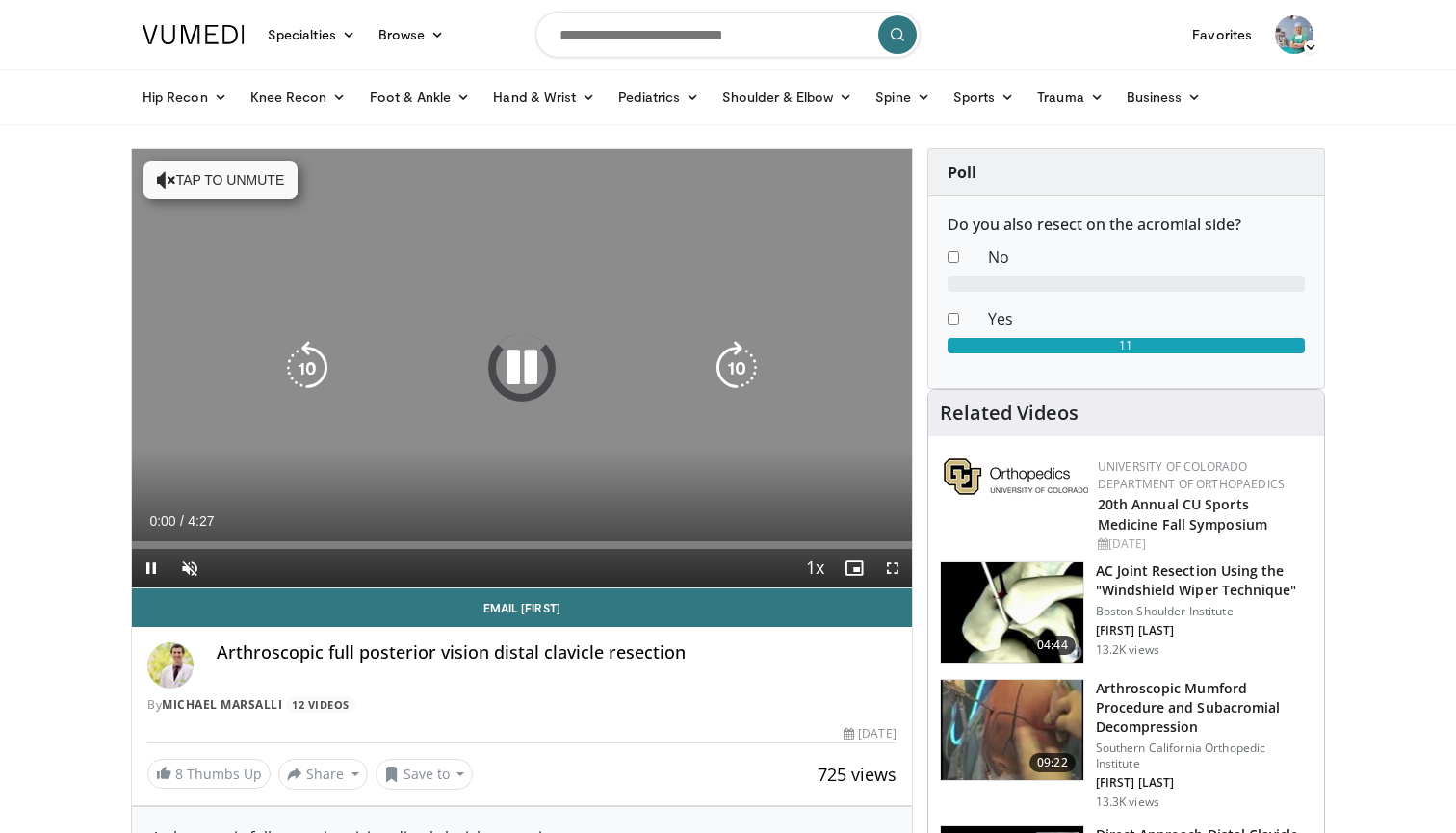 click at bounding box center [522, 368] 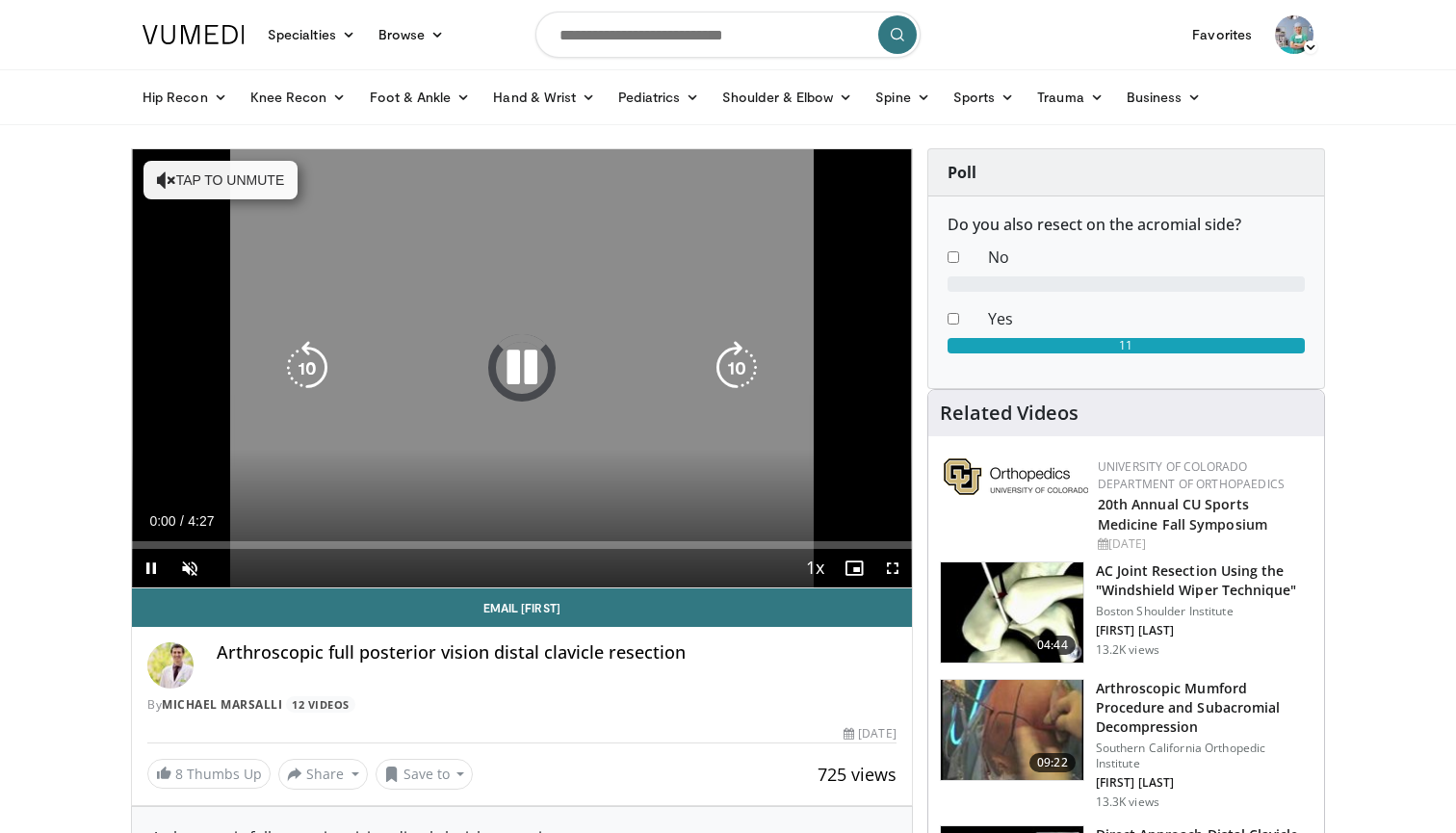 click at bounding box center [522, 368] 